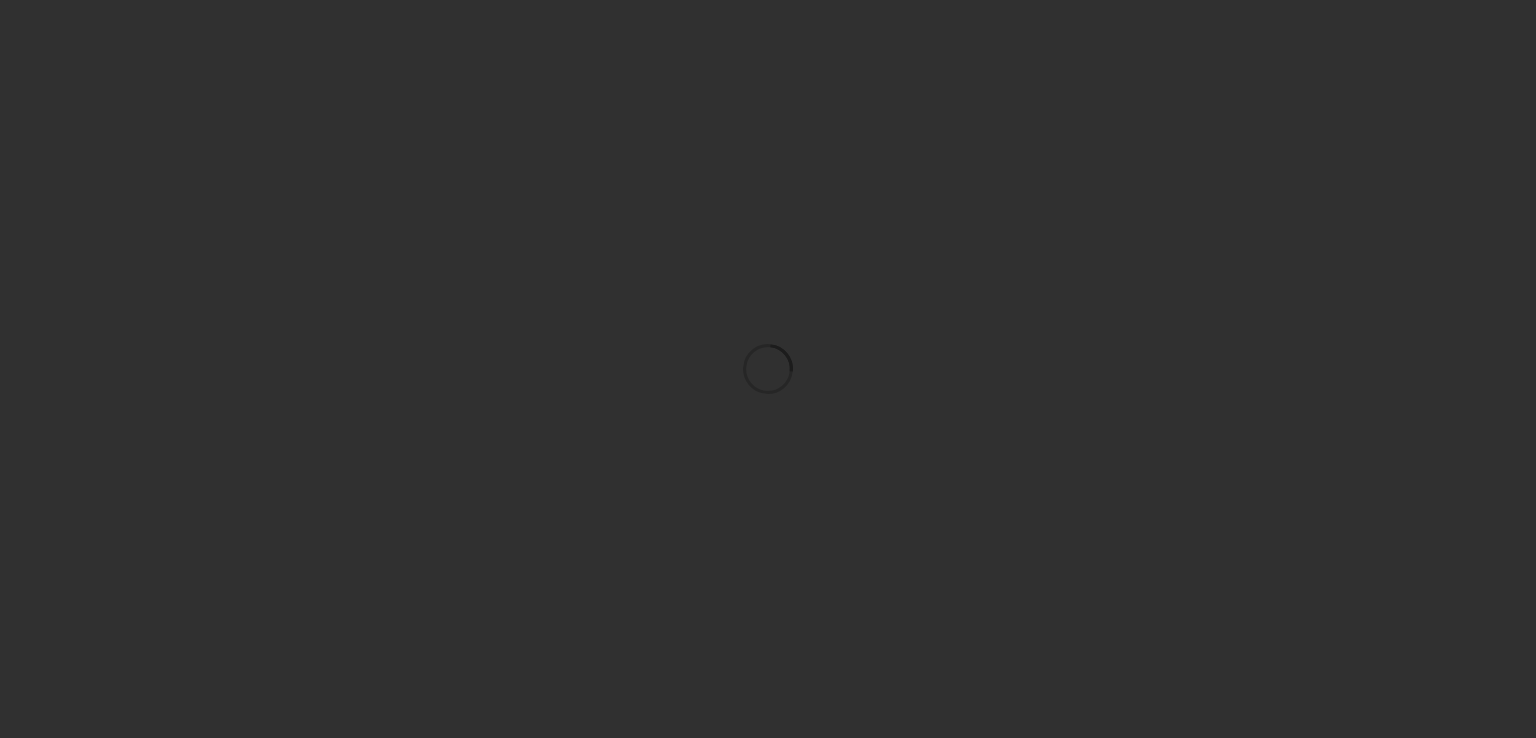scroll, scrollTop: 0, scrollLeft: 0, axis: both 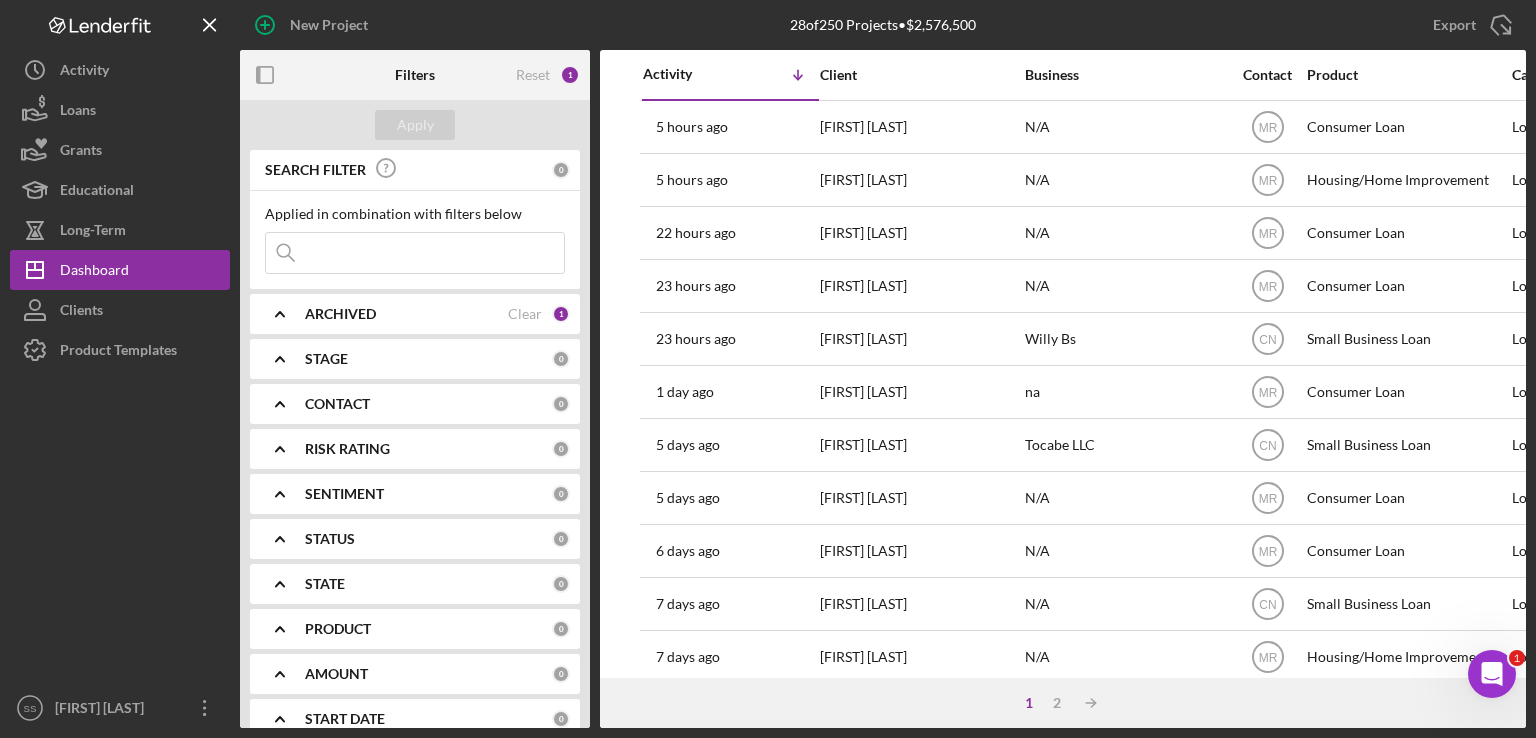 click on "ARCHIVED" at bounding box center (406, 314) 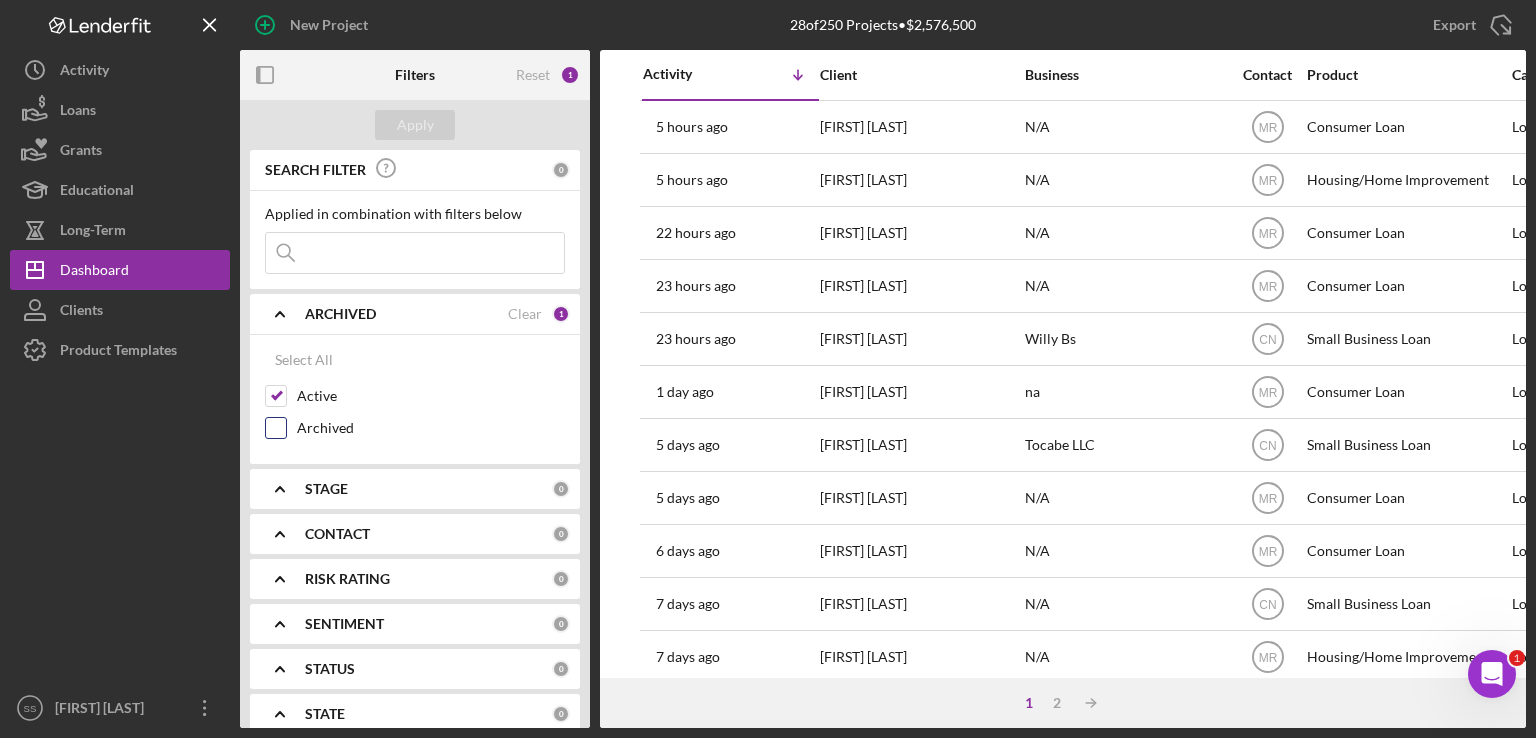 click on "Archived" at bounding box center (276, 428) 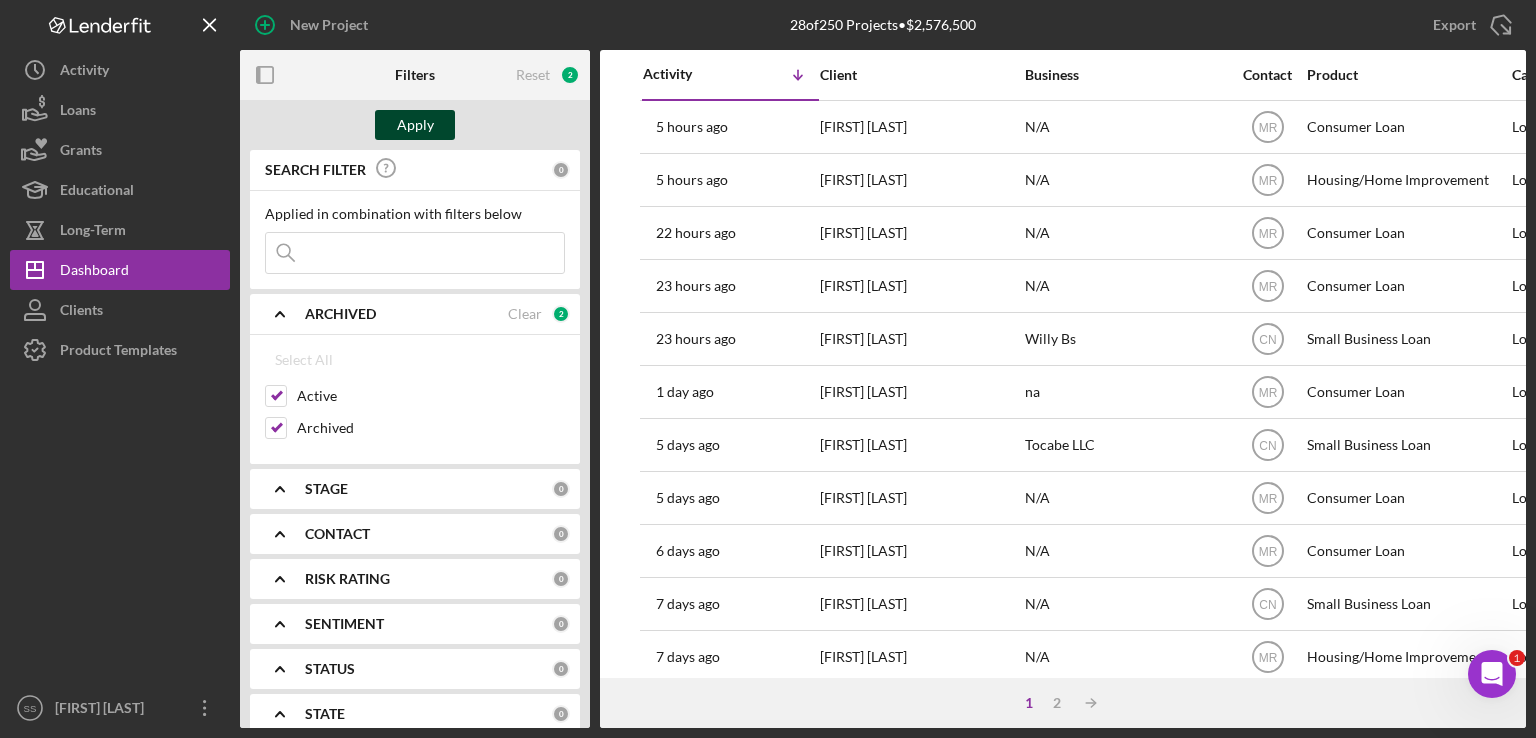 click on "Apply" at bounding box center [415, 125] 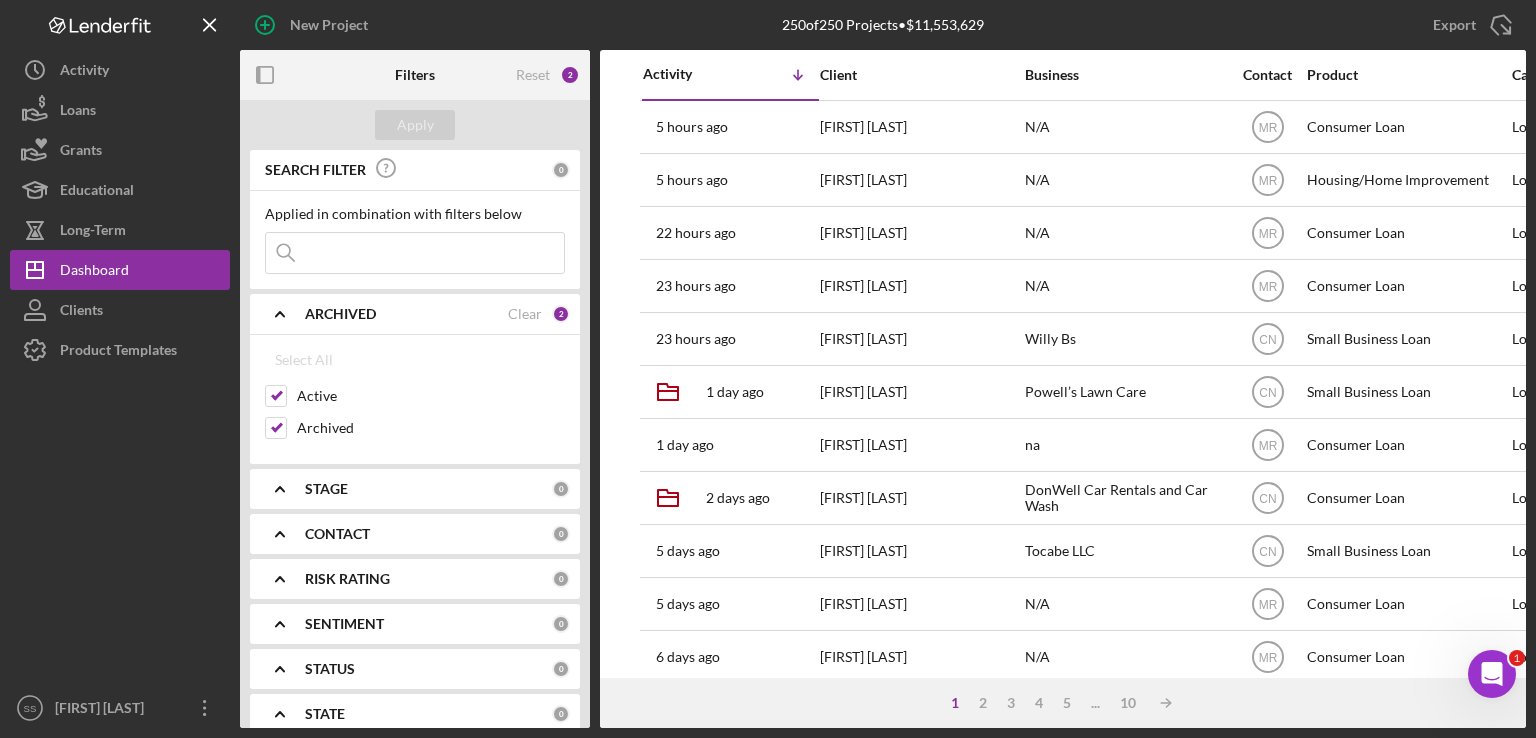 click at bounding box center (415, 253) 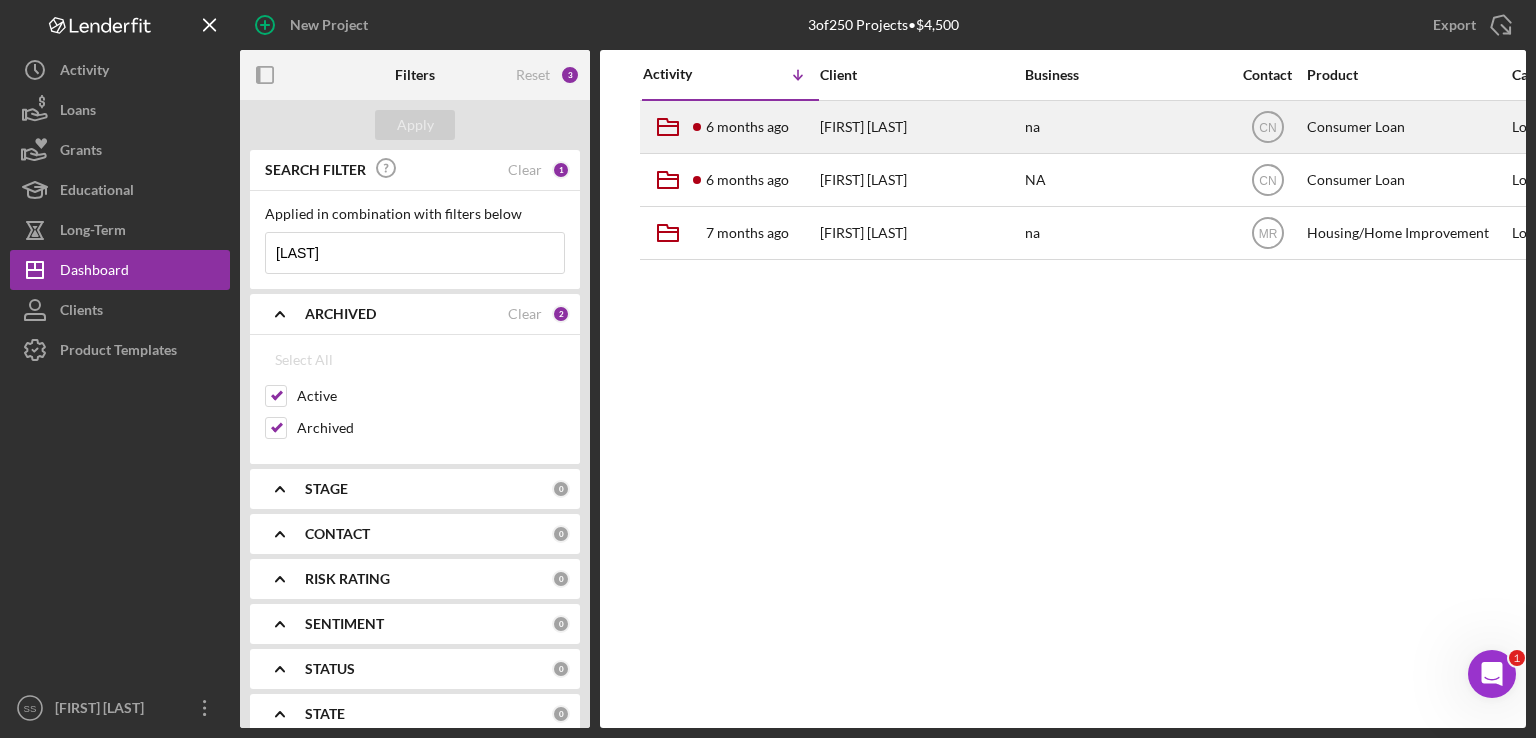 type on "[LAST]" 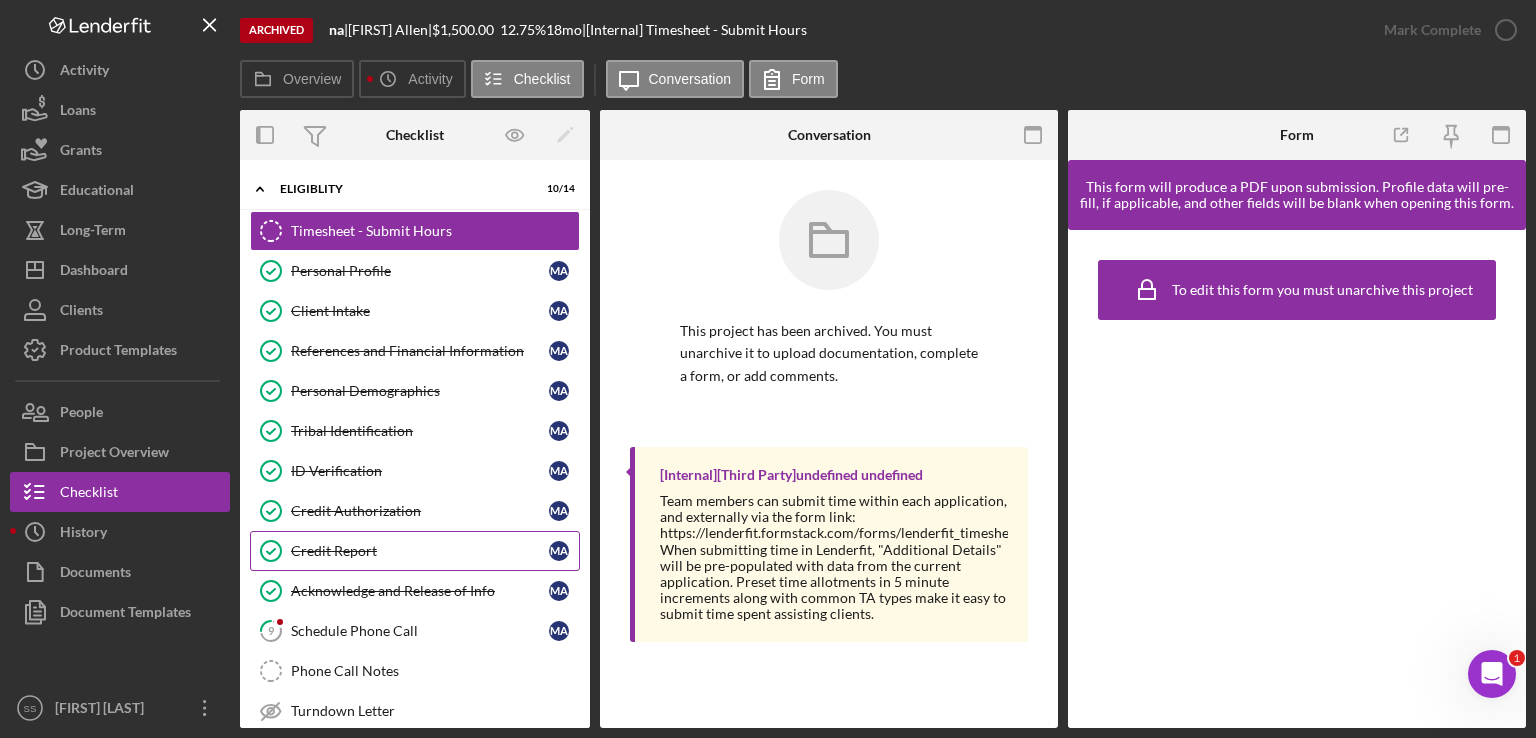 click on "Credit Report" at bounding box center [420, 551] 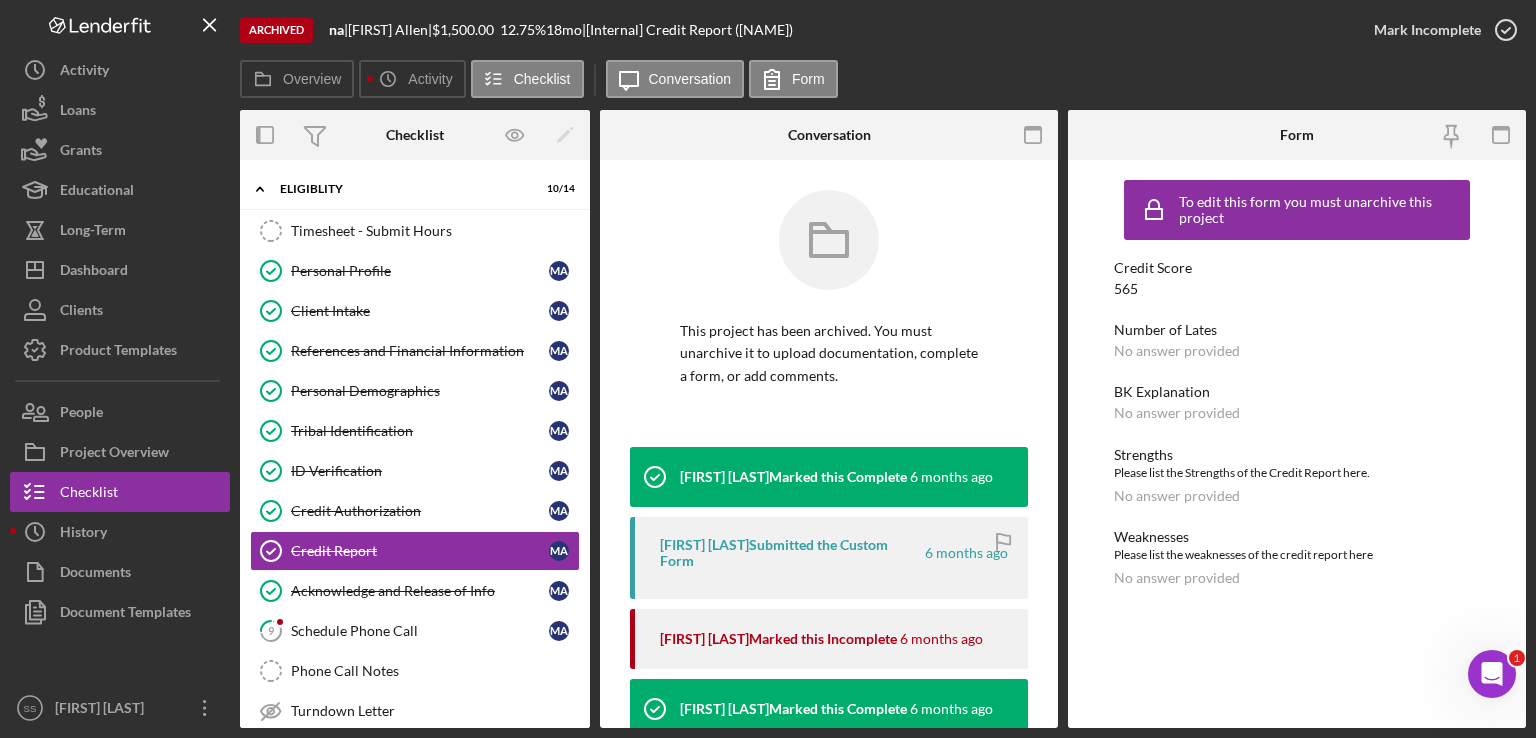 scroll, scrollTop: 360, scrollLeft: 0, axis: vertical 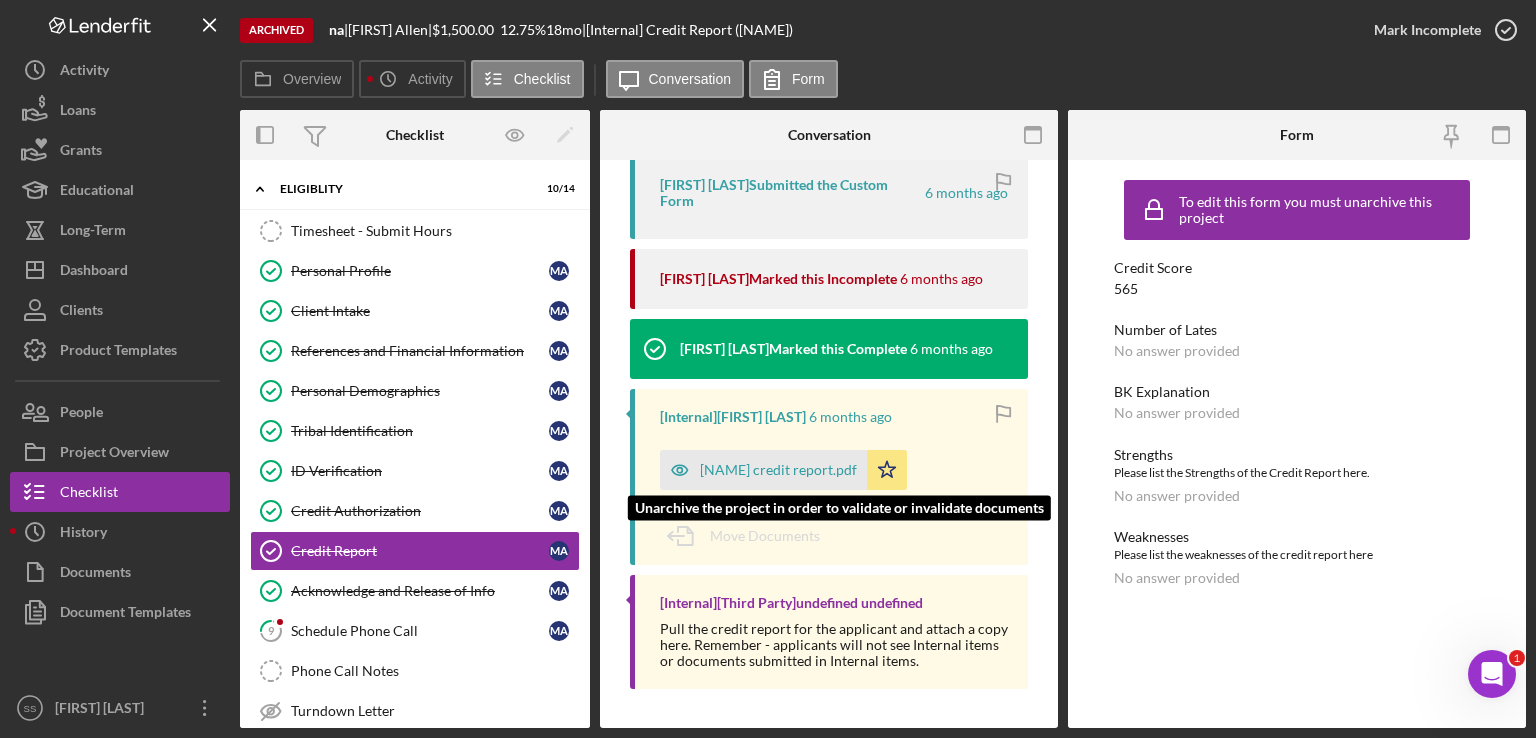 click on "[NAME] credit report.pdf" at bounding box center (778, 470) 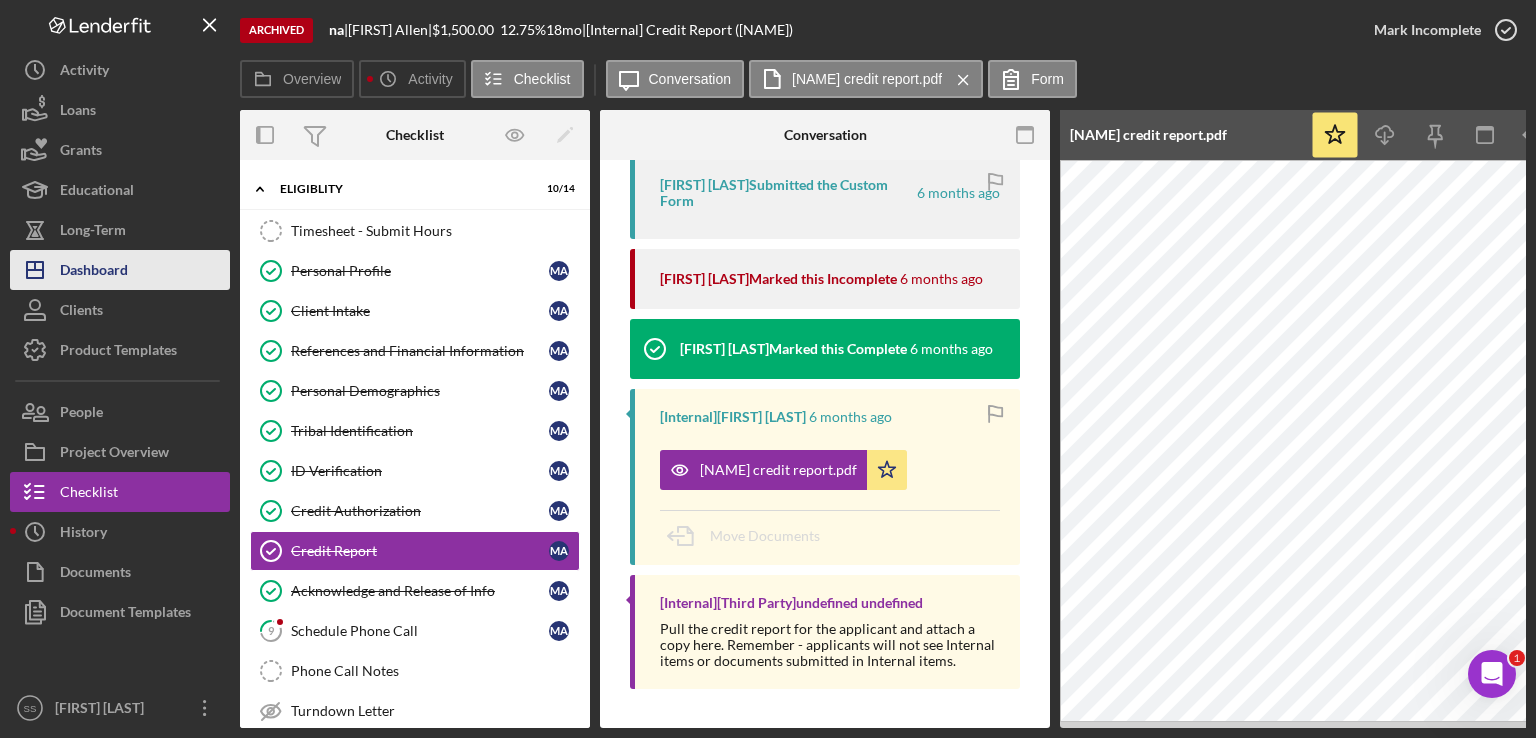 click on "Dashboard" at bounding box center (94, 272) 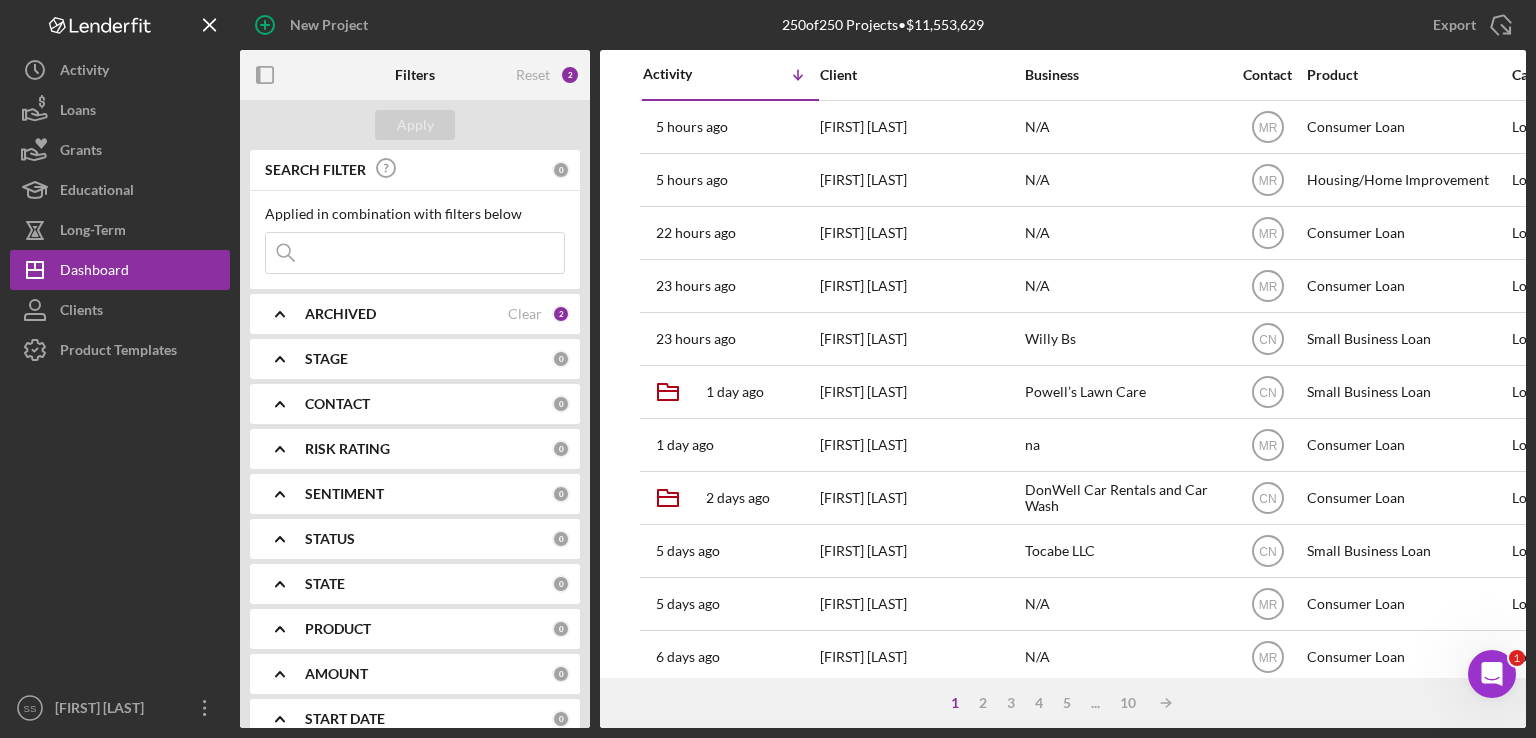 click at bounding box center [415, 253] 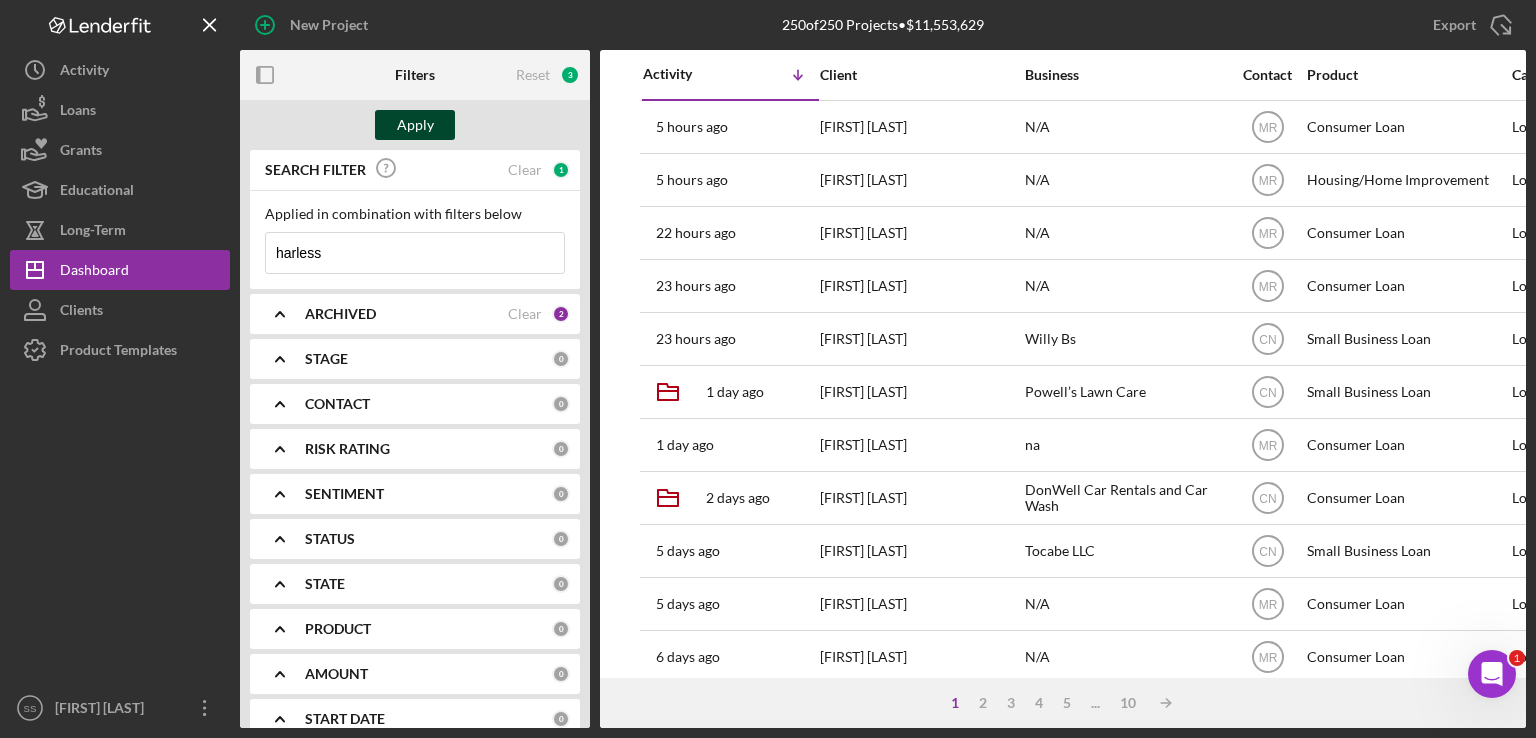 type on "harless" 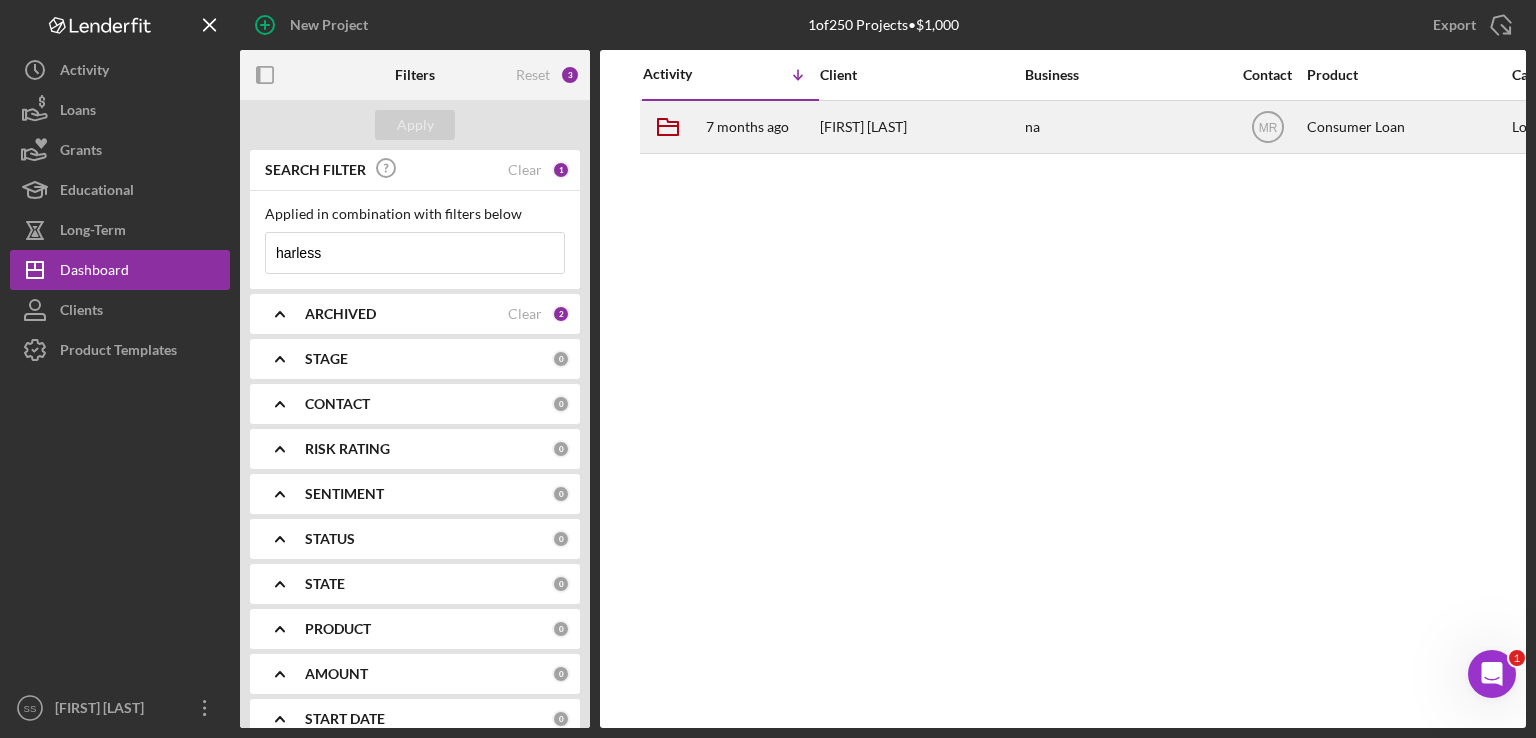 click on "[FIRST] [LAST]" at bounding box center (920, 127) 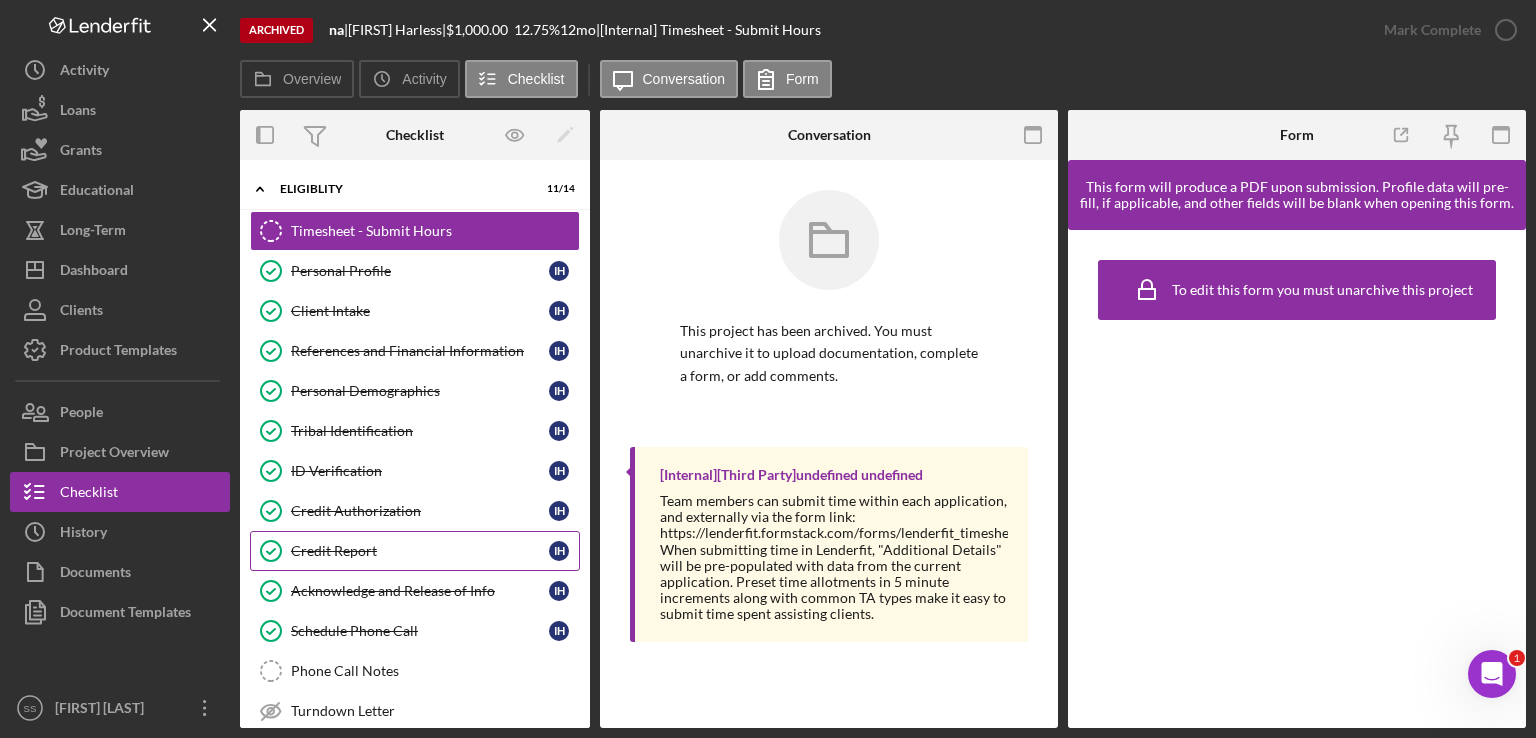 click on "Credit Report" at bounding box center [420, 551] 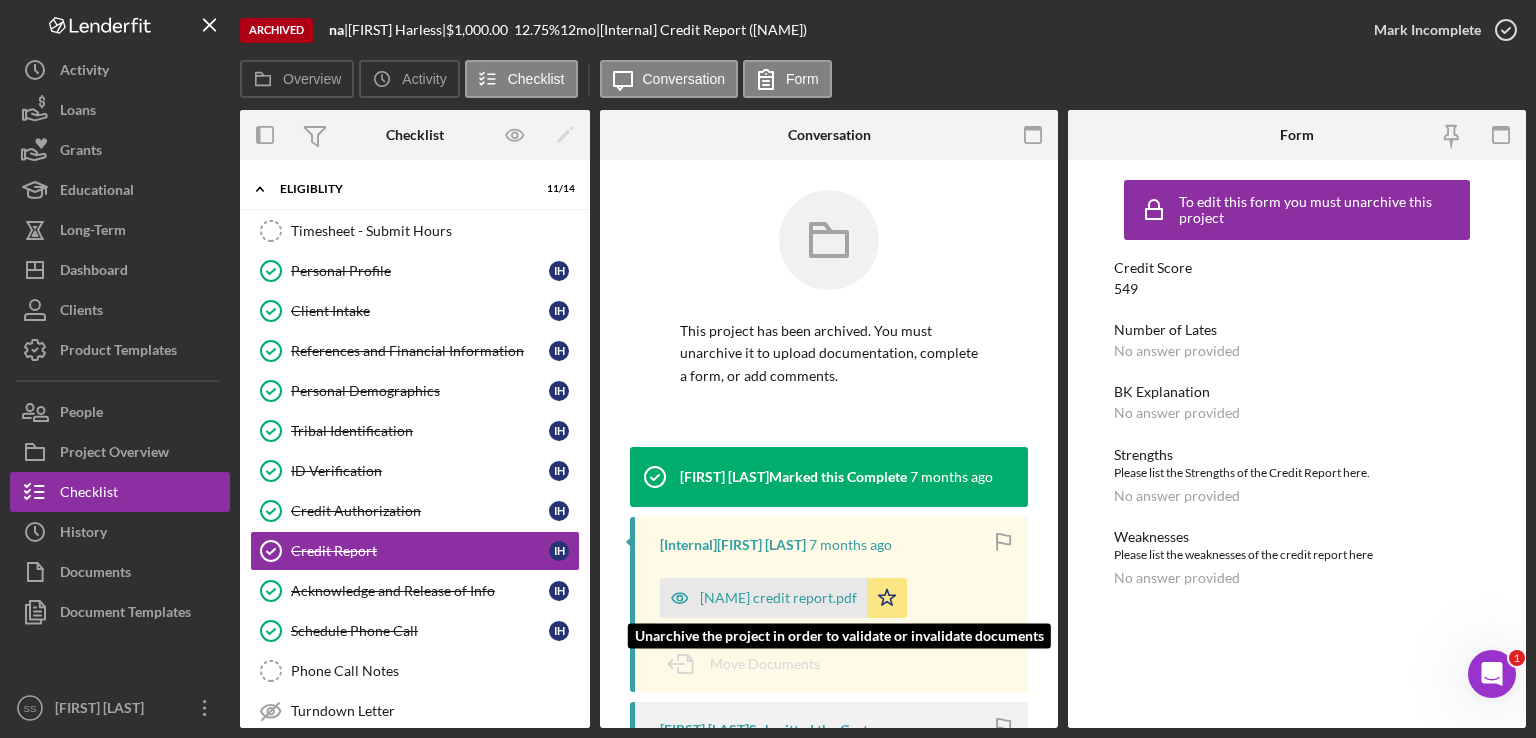 scroll, scrollTop: 220, scrollLeft: 0, axis: vertical 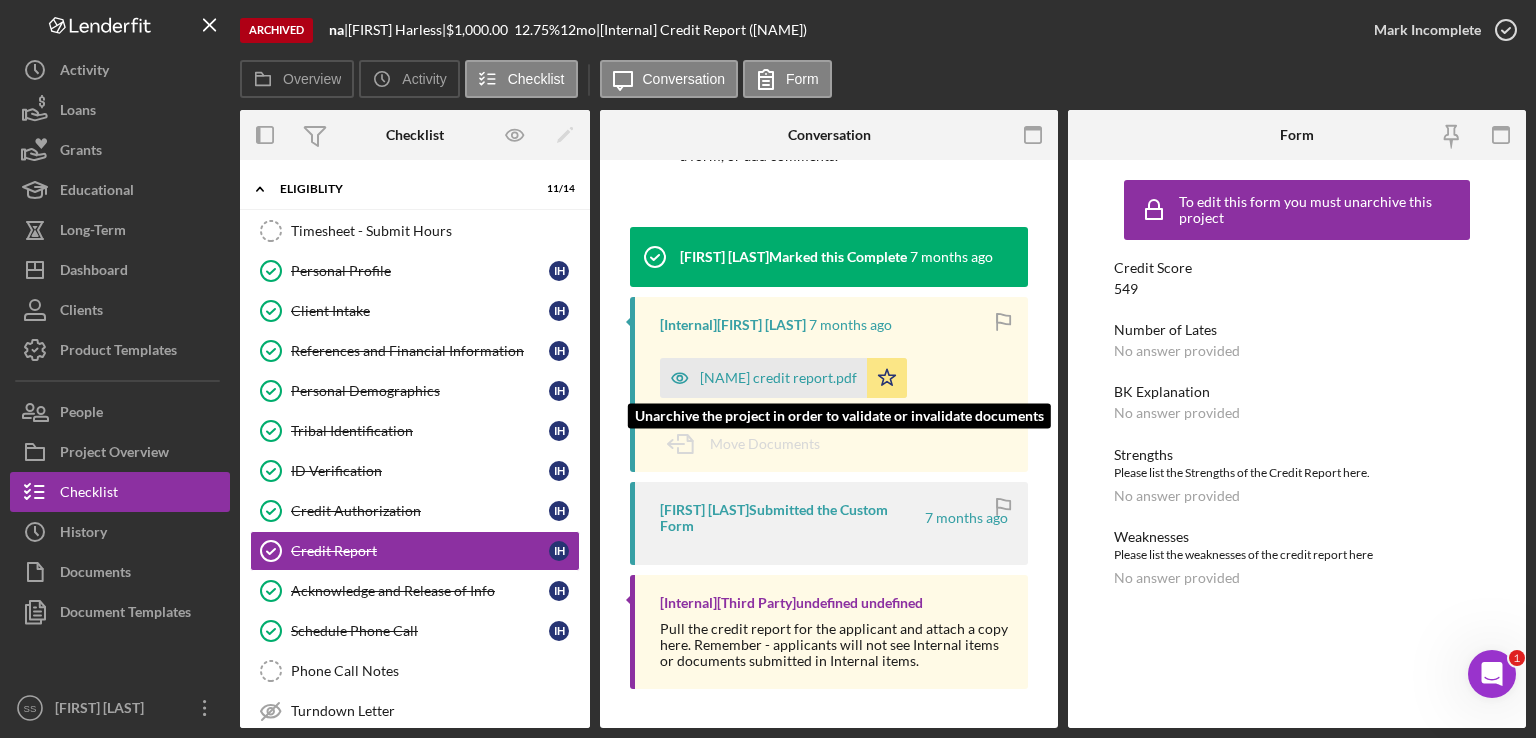 click on "[NAME] credit report.pdf" at bounding box center [778, 378] 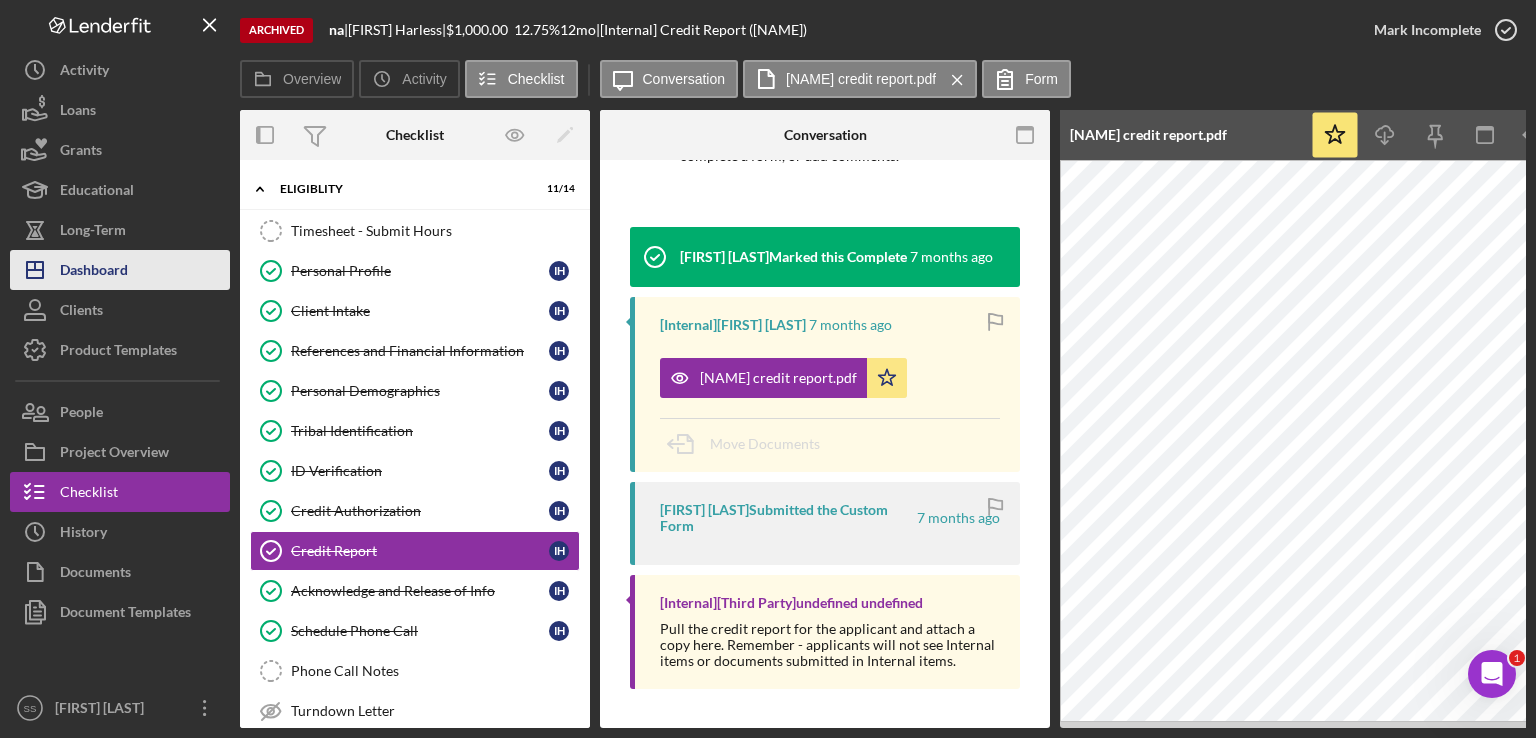 click on "Dashboard" at bounding box center [94, 272] 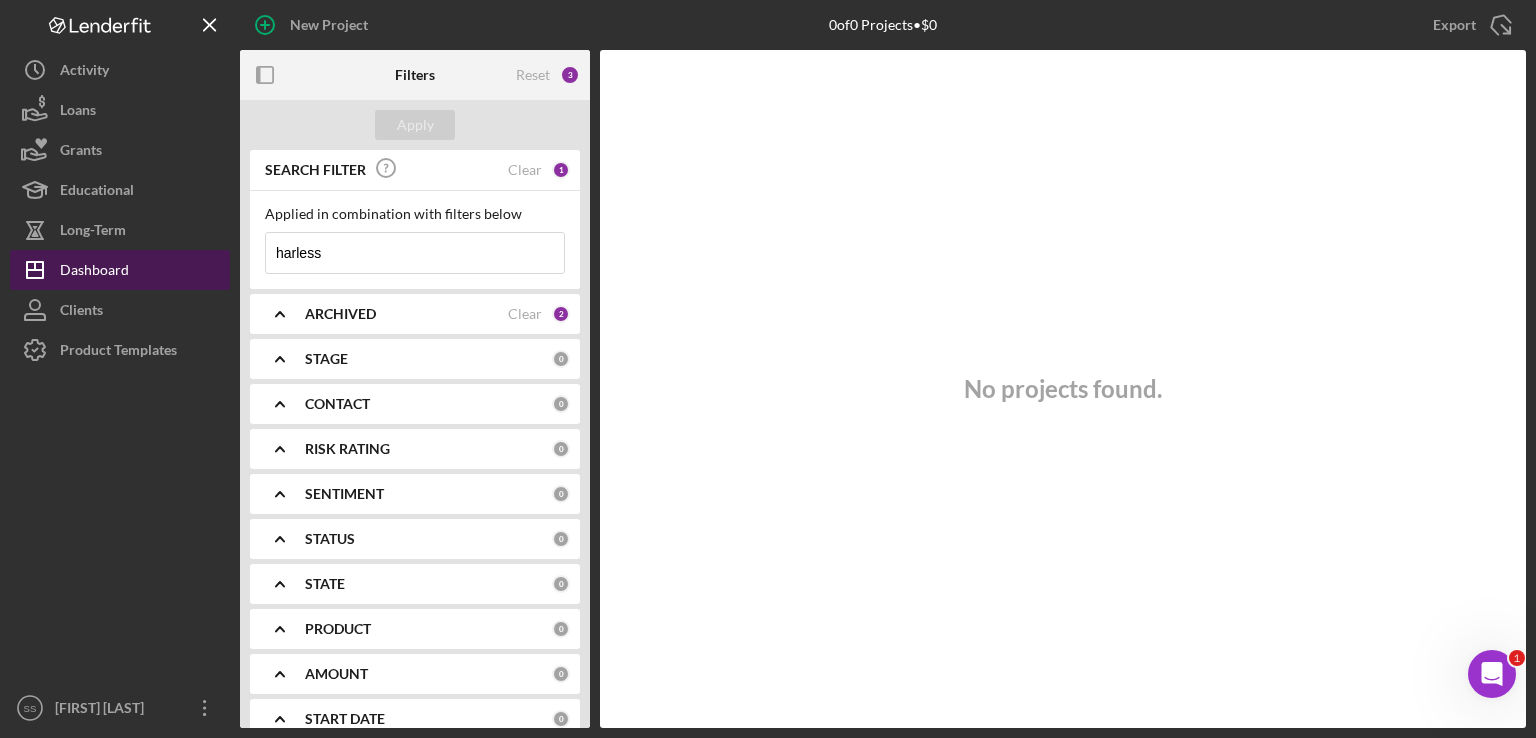 type 